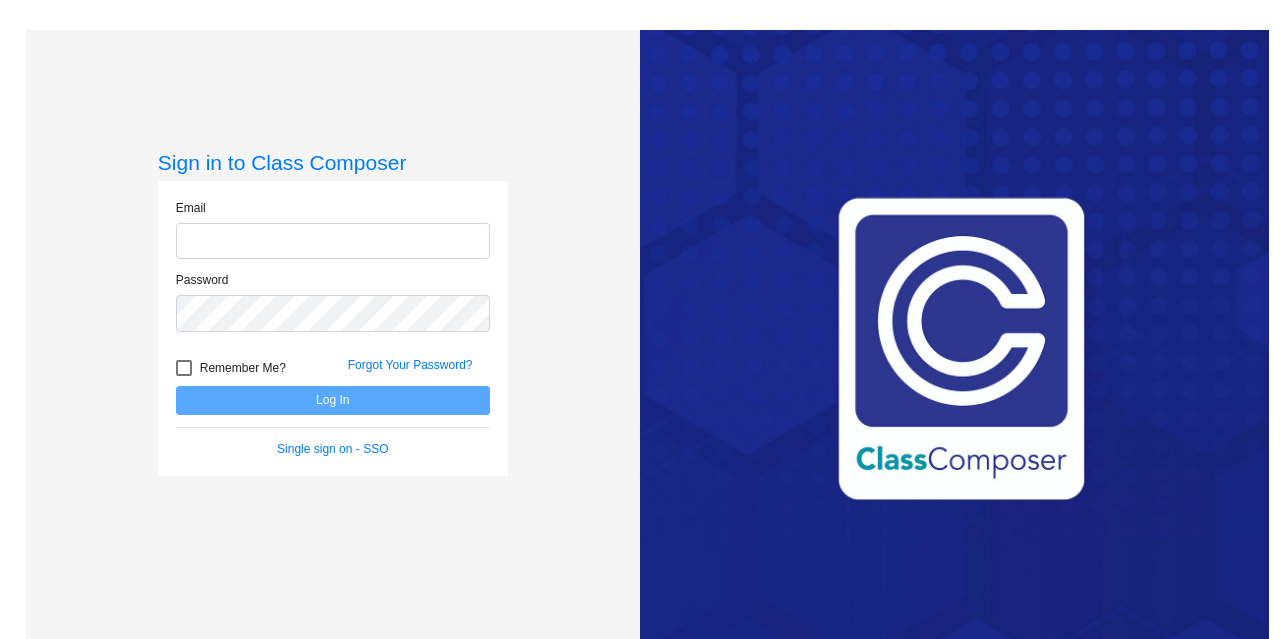 scroll, scrollTop: 0, scrollLeft: 0, axis: both 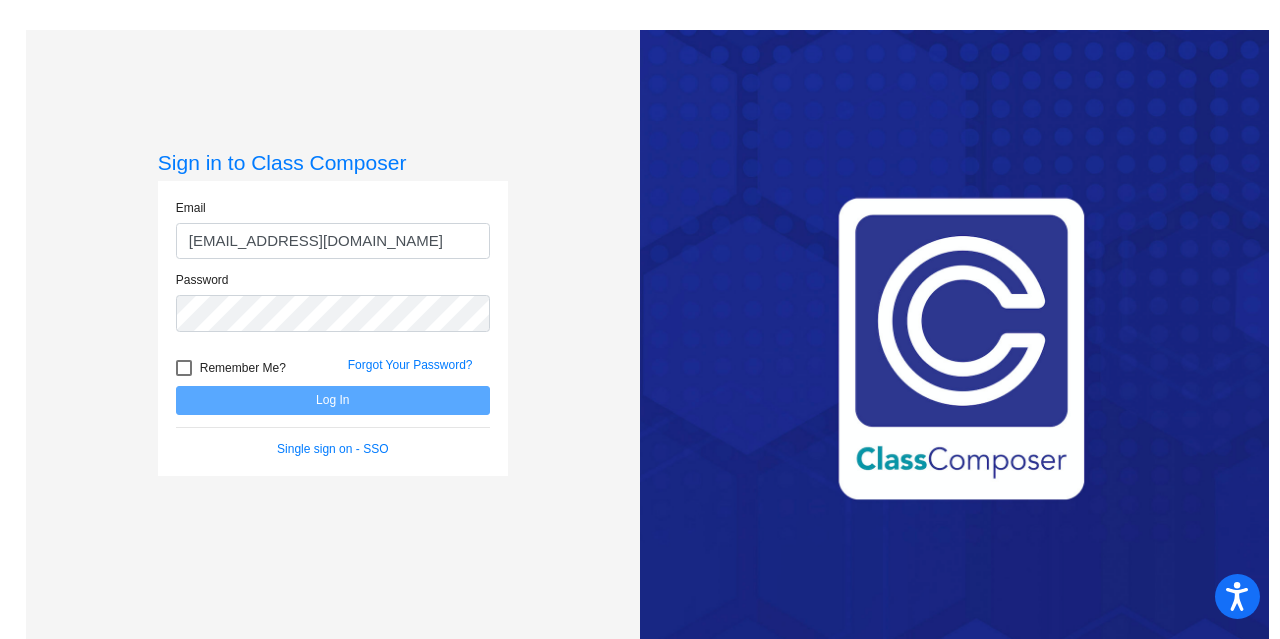 type on "[EMAIL_ADDRESS][DOMAIN_NAME]" 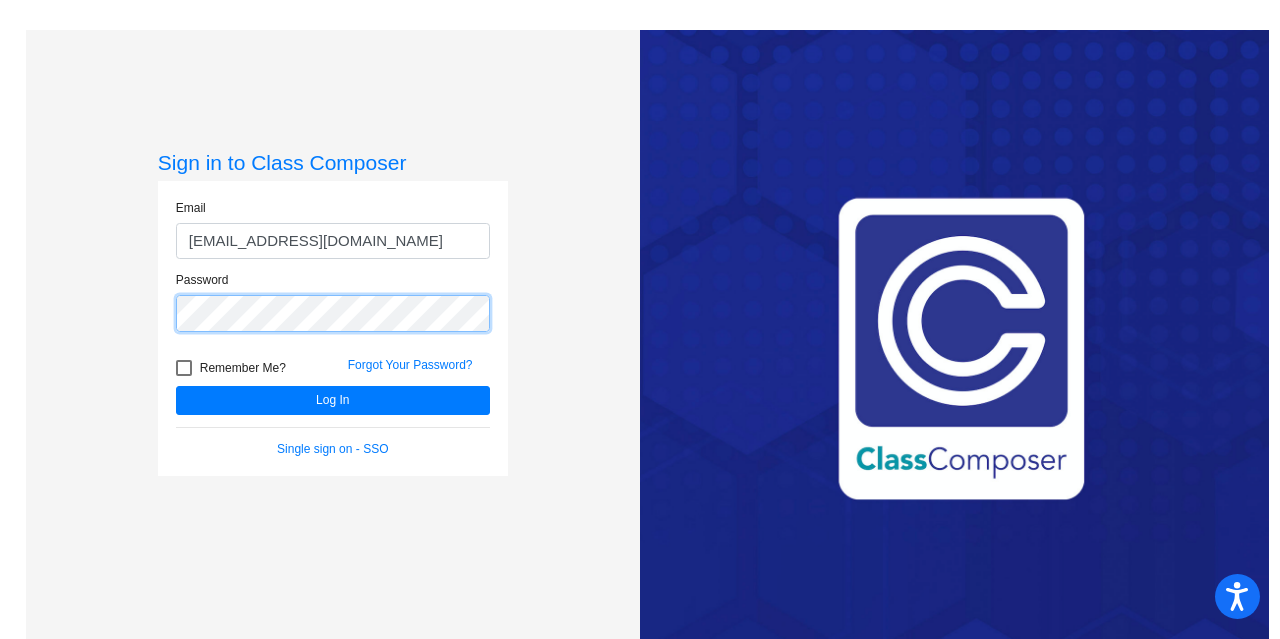 click on "Log In" 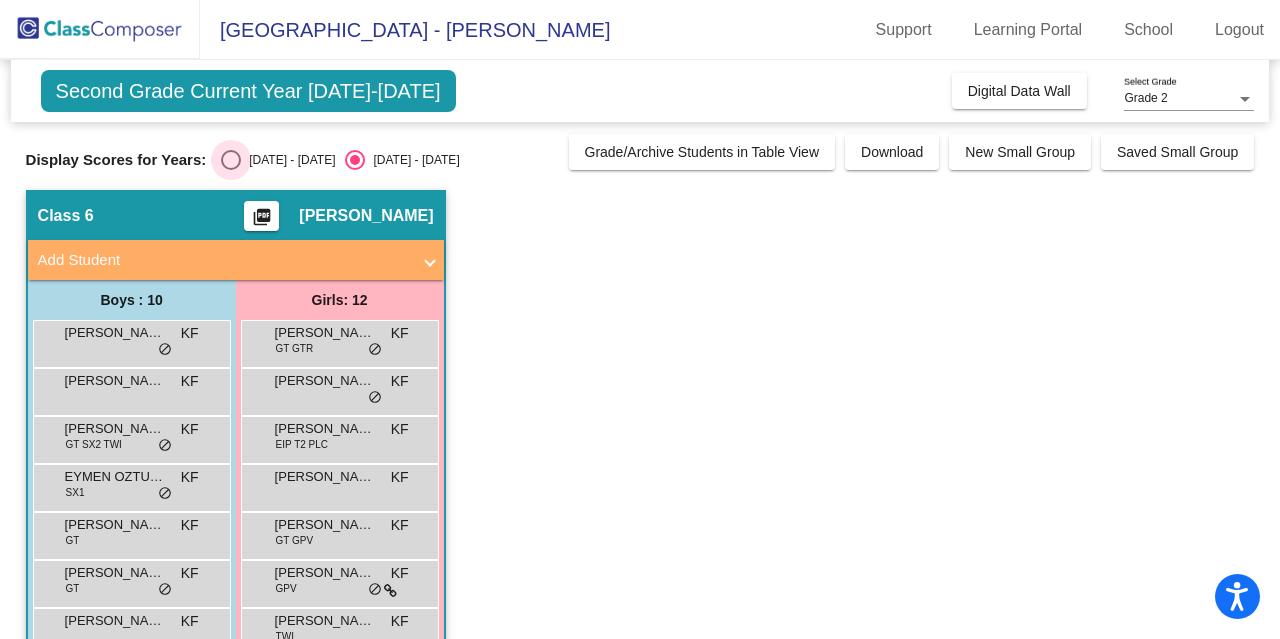 click at bounding box center (231, 160) 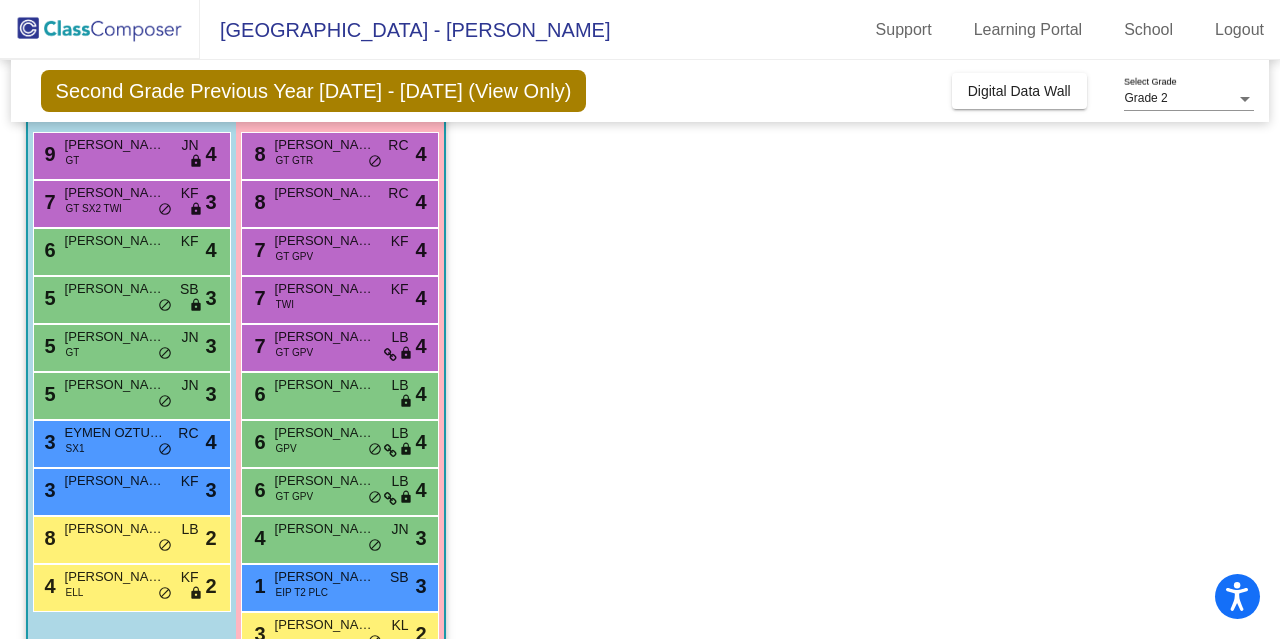 scroll, scrollTop: 190, scrollLeft: 0, axis: vertical 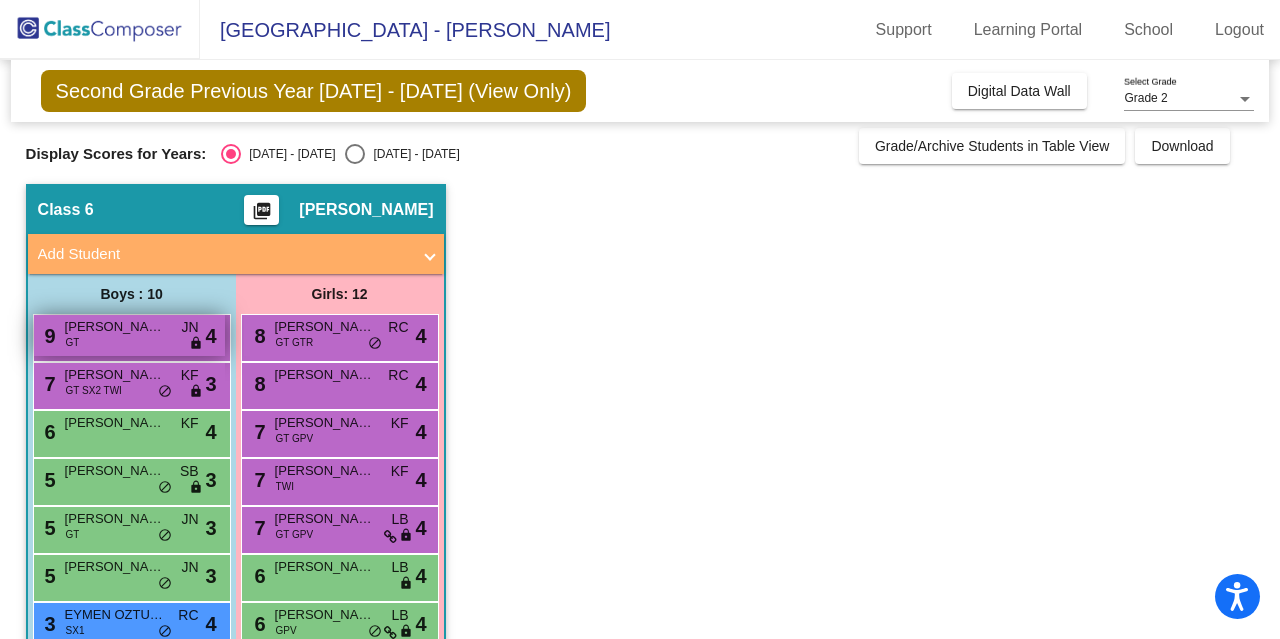 click on "9 [PERSON_NAME] GT JN lock do_not_disturb_alt 4" at bounding box center [129, 335] 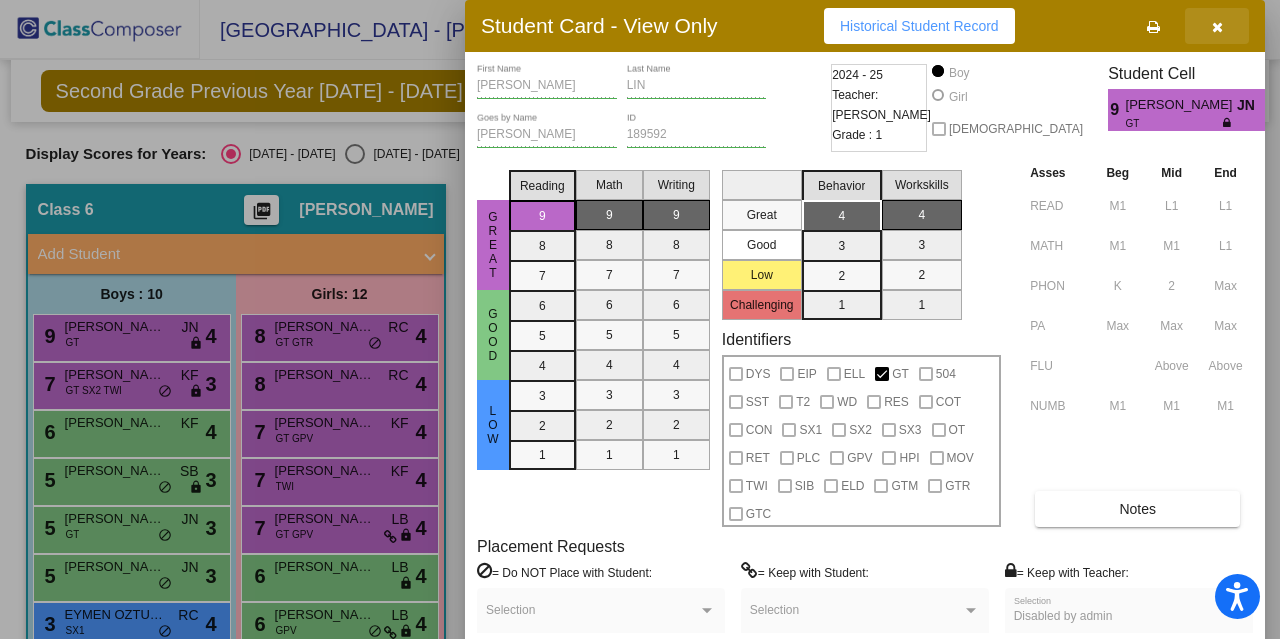 click at bounding box center [1217, 27] 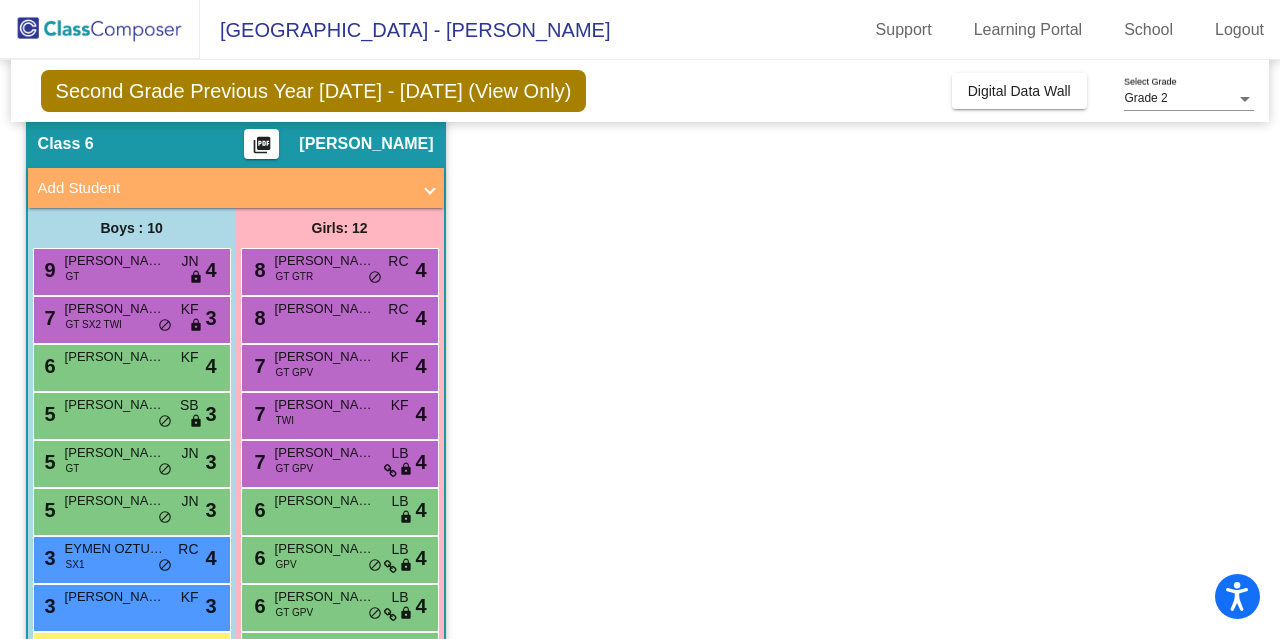 scroll, scrollTop: 0, scrollLeft: 0, axis: both 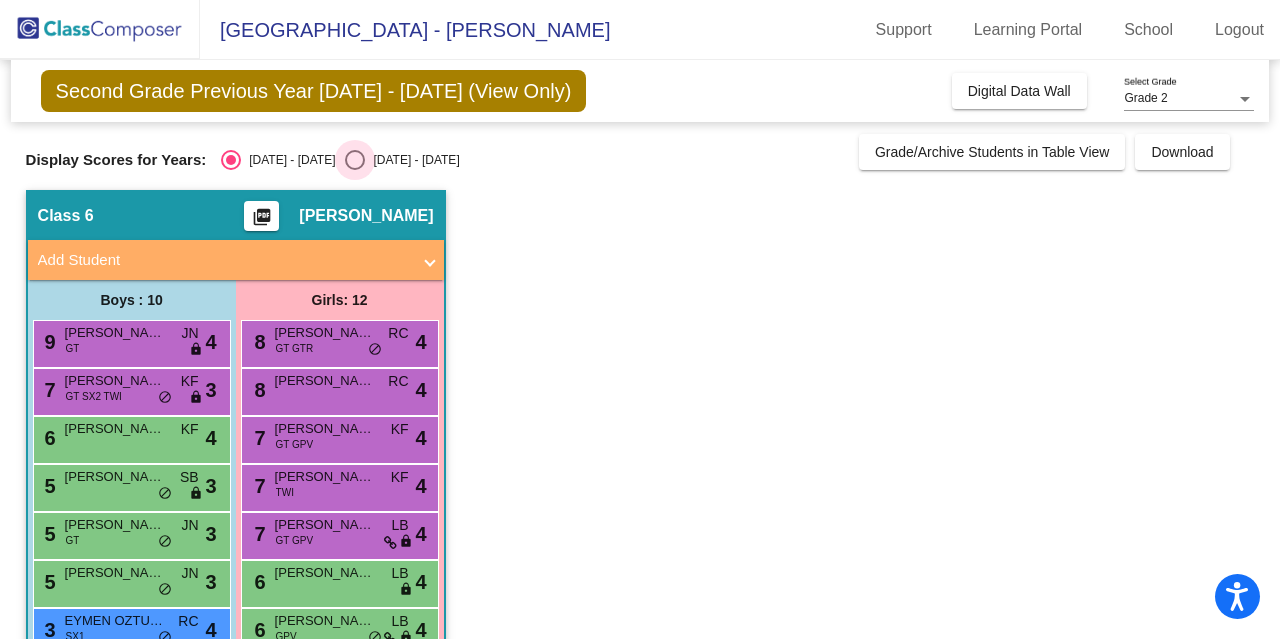 click at bounding box center [355, 160] 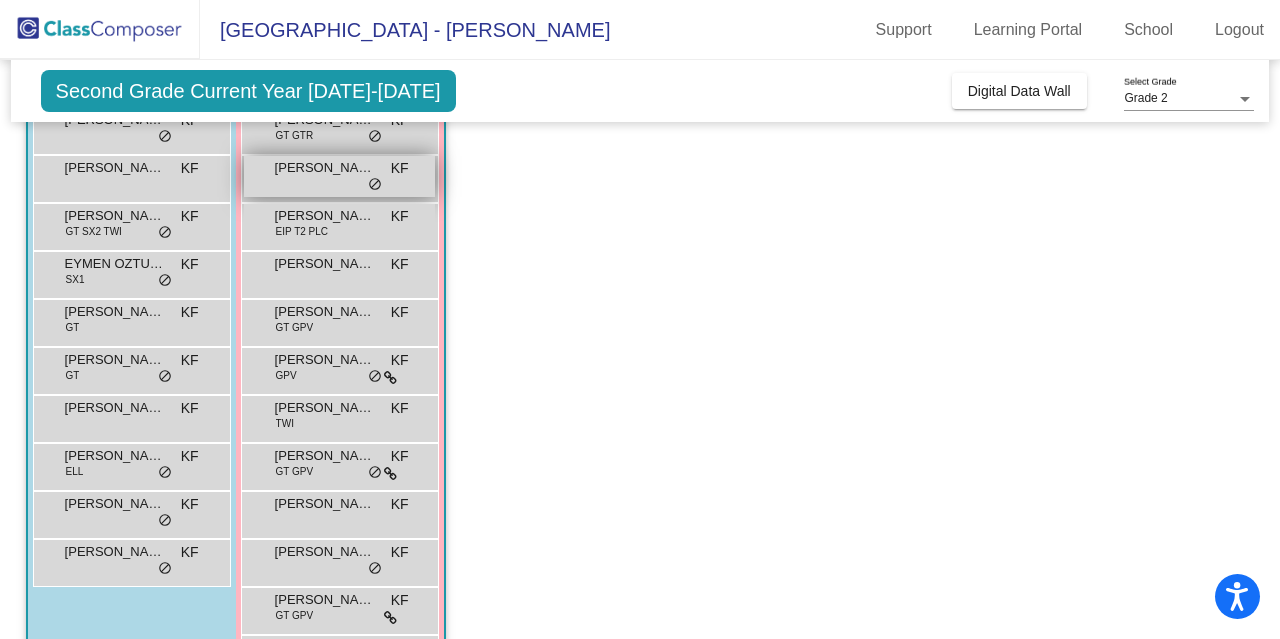 scroll, scrollTop: 214, scrollLeft: 0, axis: vertical 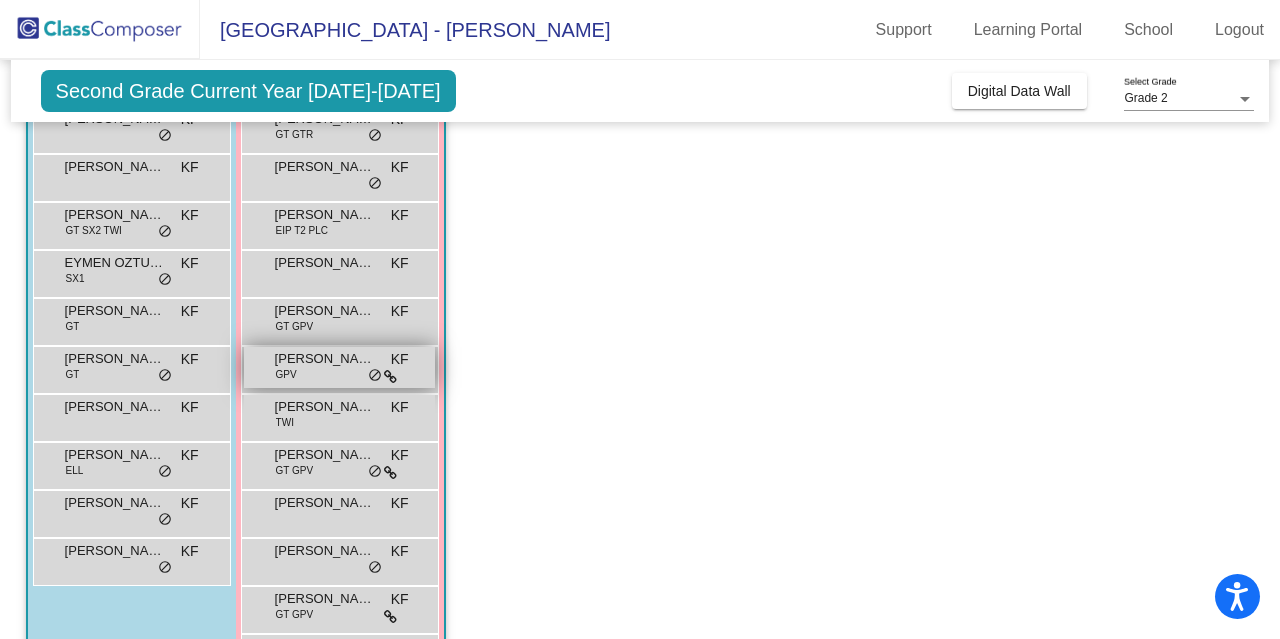 click on "[PERSON_NAME] VOLINGAVAGE" at bounding box center (325, 359) 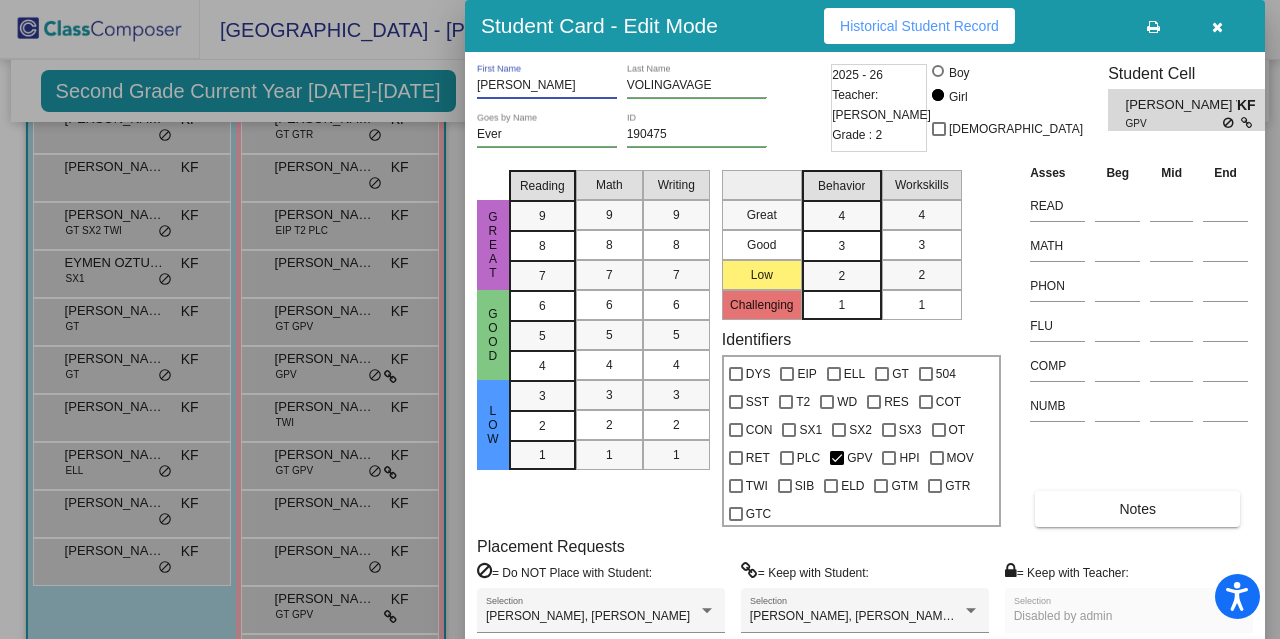 click on "[PERSON_NAME]" at bounding box center [547, 86] 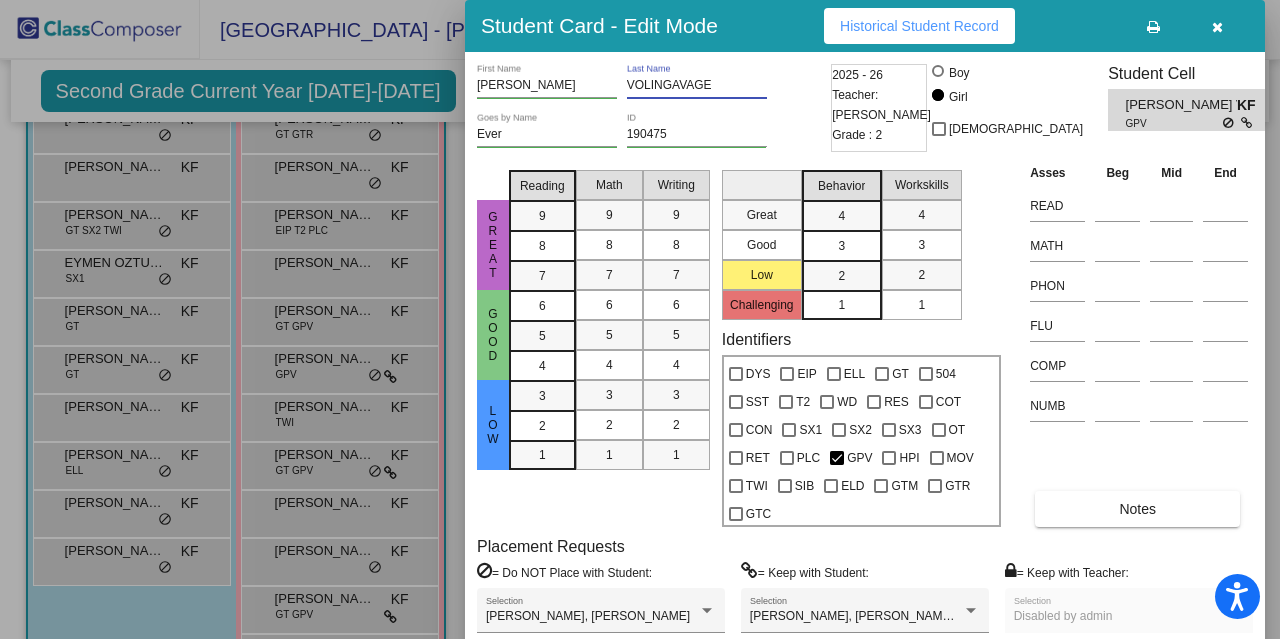 click on "VOLINGAVAGE" at bounding box center (697, 86) 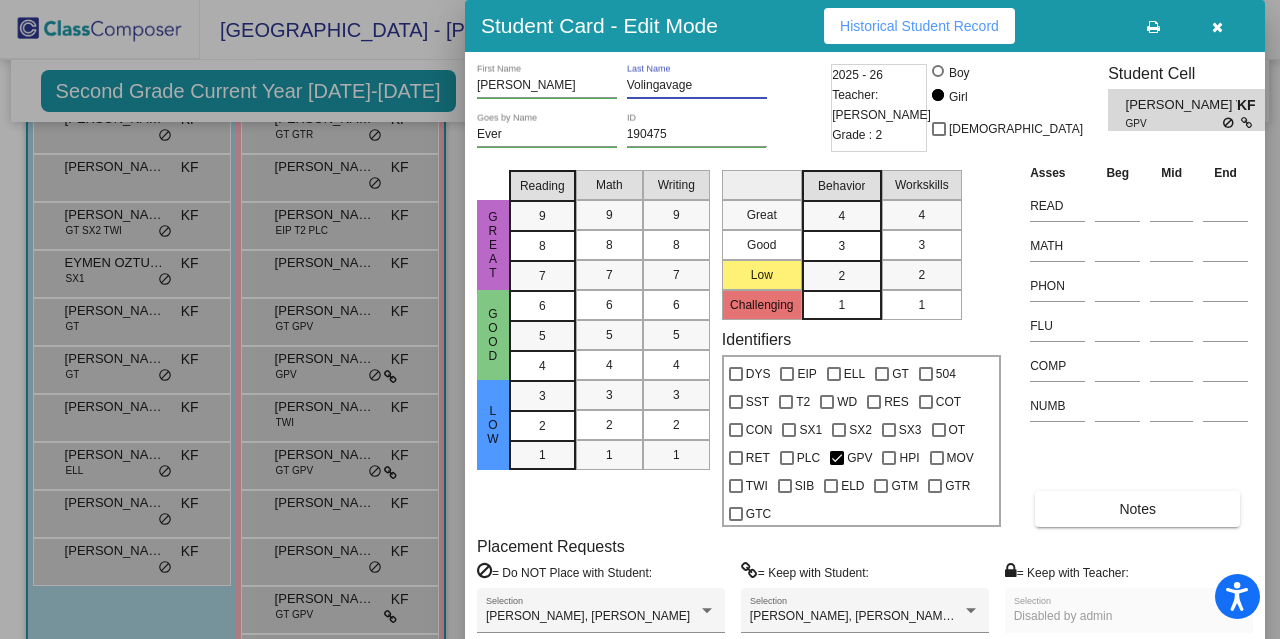 type on "Volingavage" 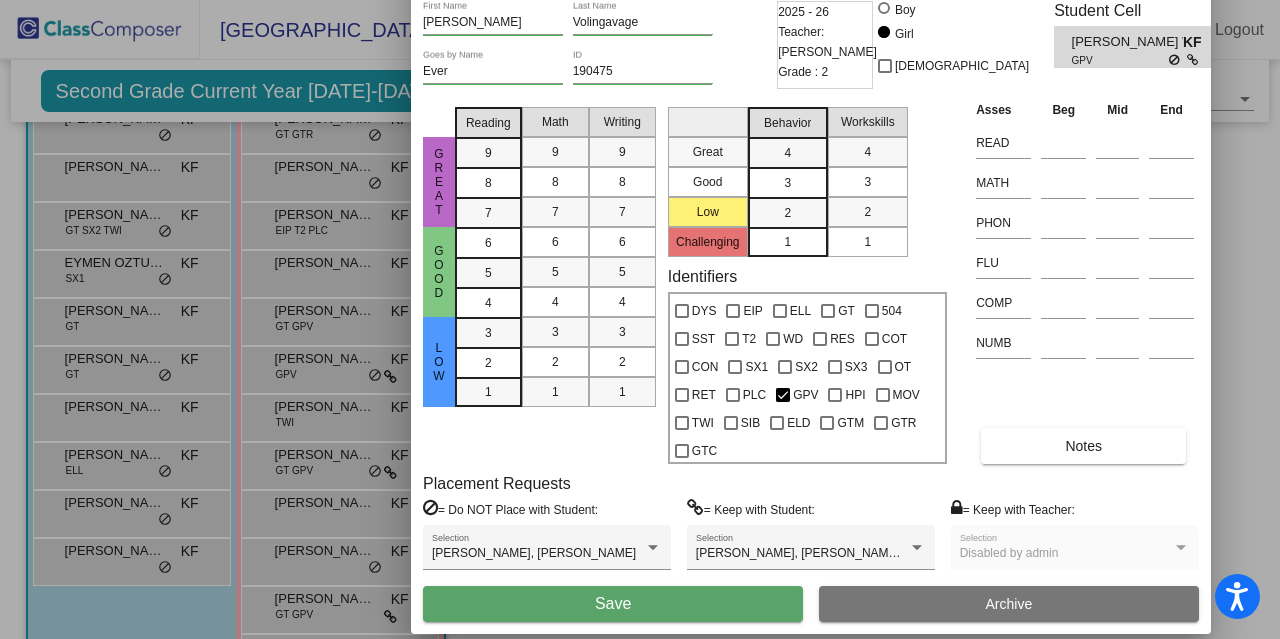 drag, startPoint x: 776, startPoint y: 21, endPoint x: 722, endPoint y: -42, distance: 82.9759 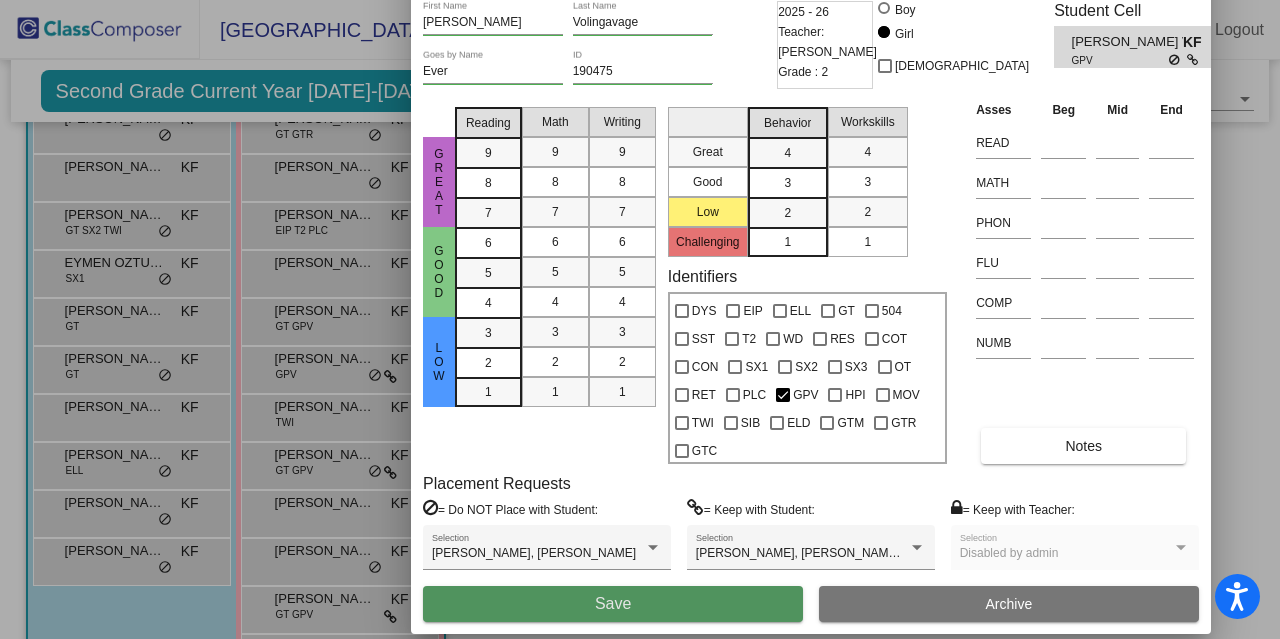 click on "Save" at bounding box center (613, 603) 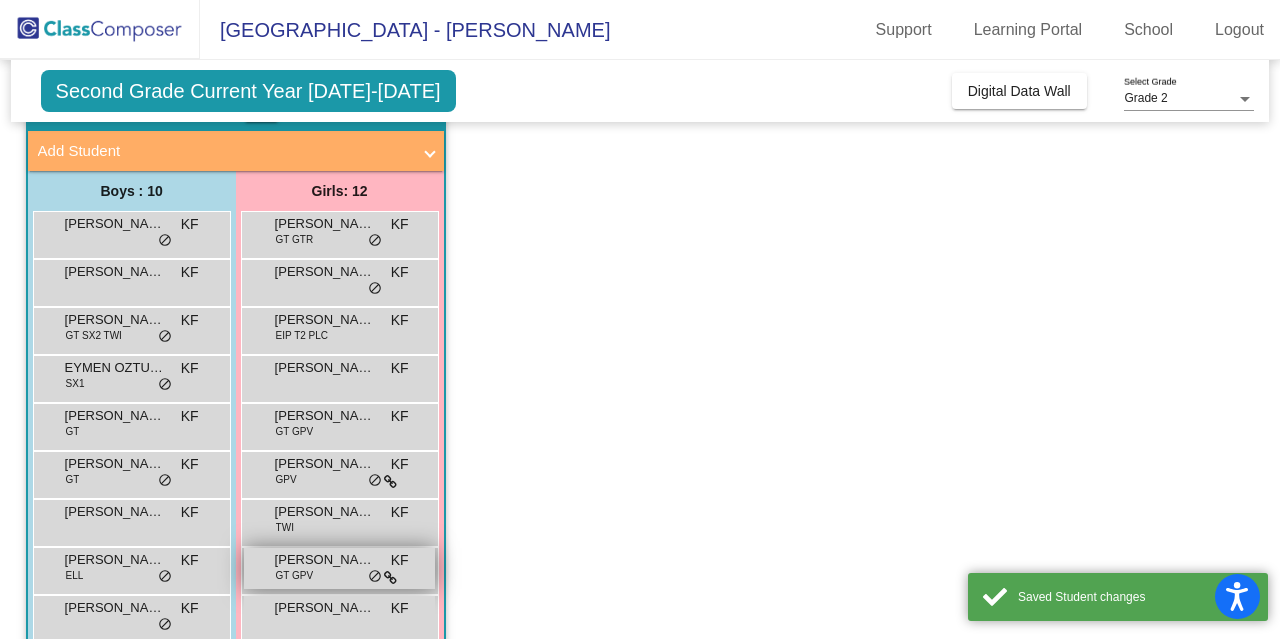 scroll, scrollTop: 108, scrollLeft: 0, axis: vertical 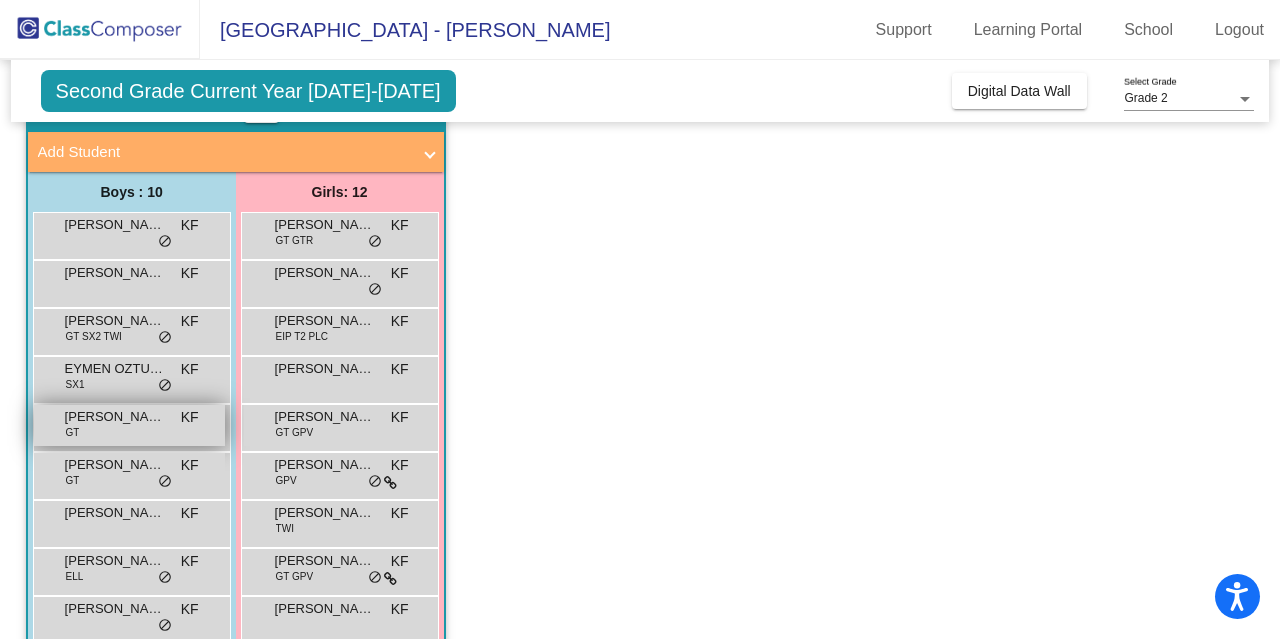 click on "[PERSON_NAME]" at bounding box center [115, 417] 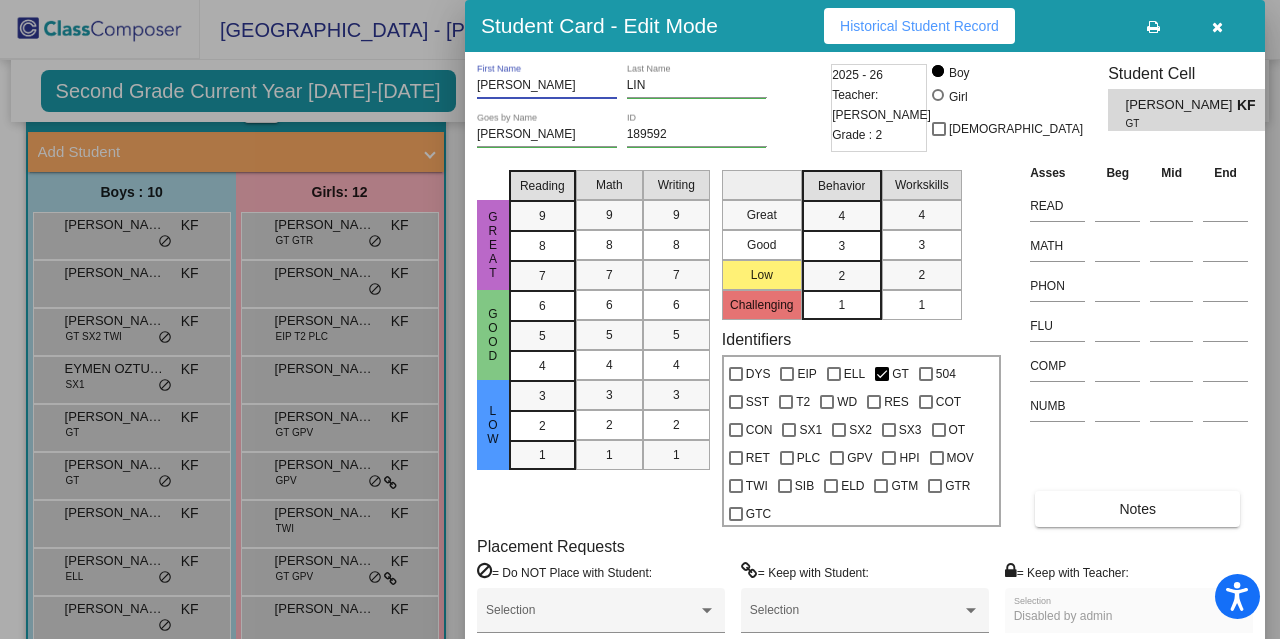 click on "[PERSON_NAME]" at bounding box center [547, 86] 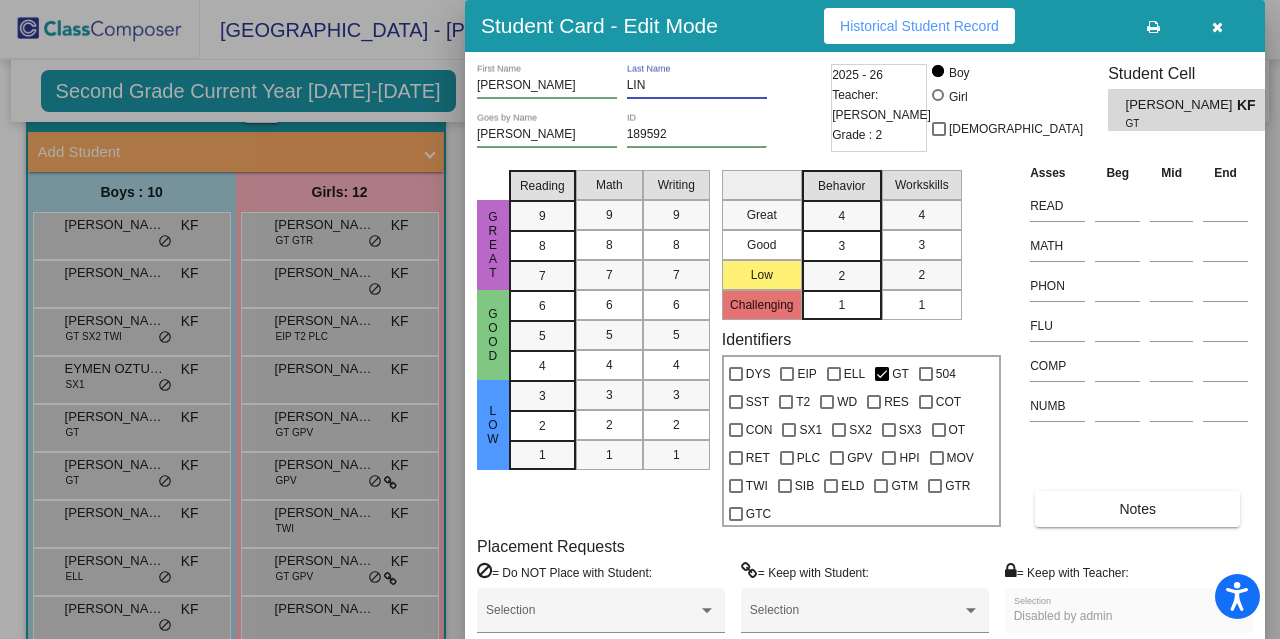 click on "LIN" at bounding box center [697, 86] 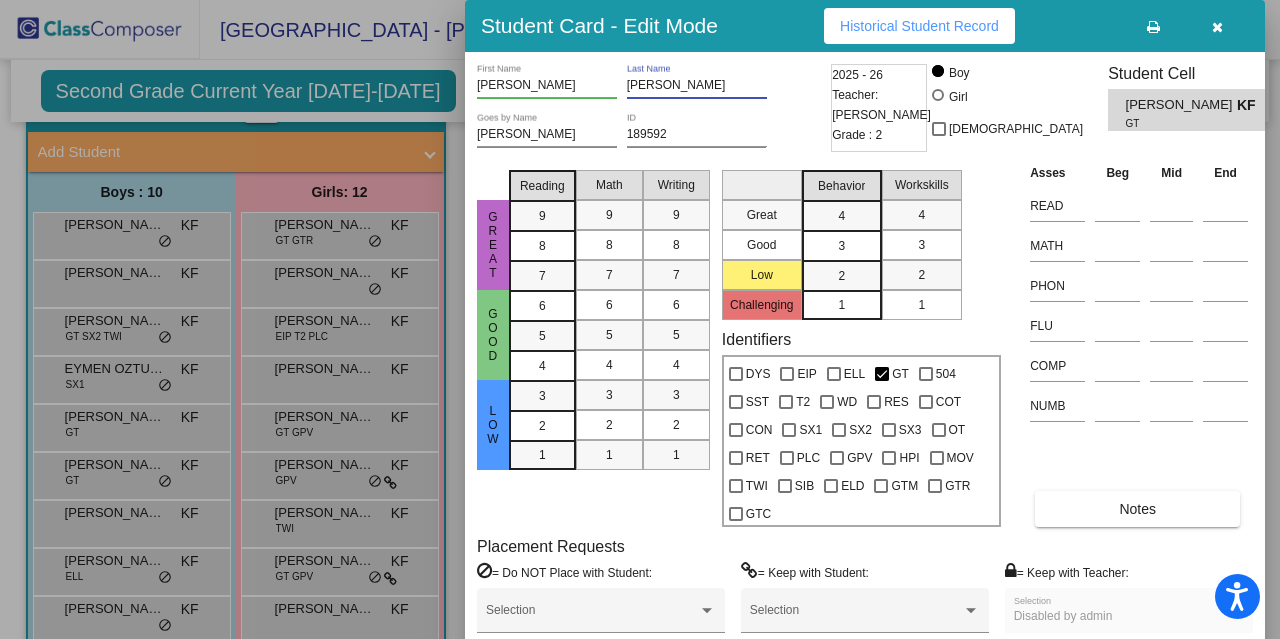 type on "[PERSON_NAME]" 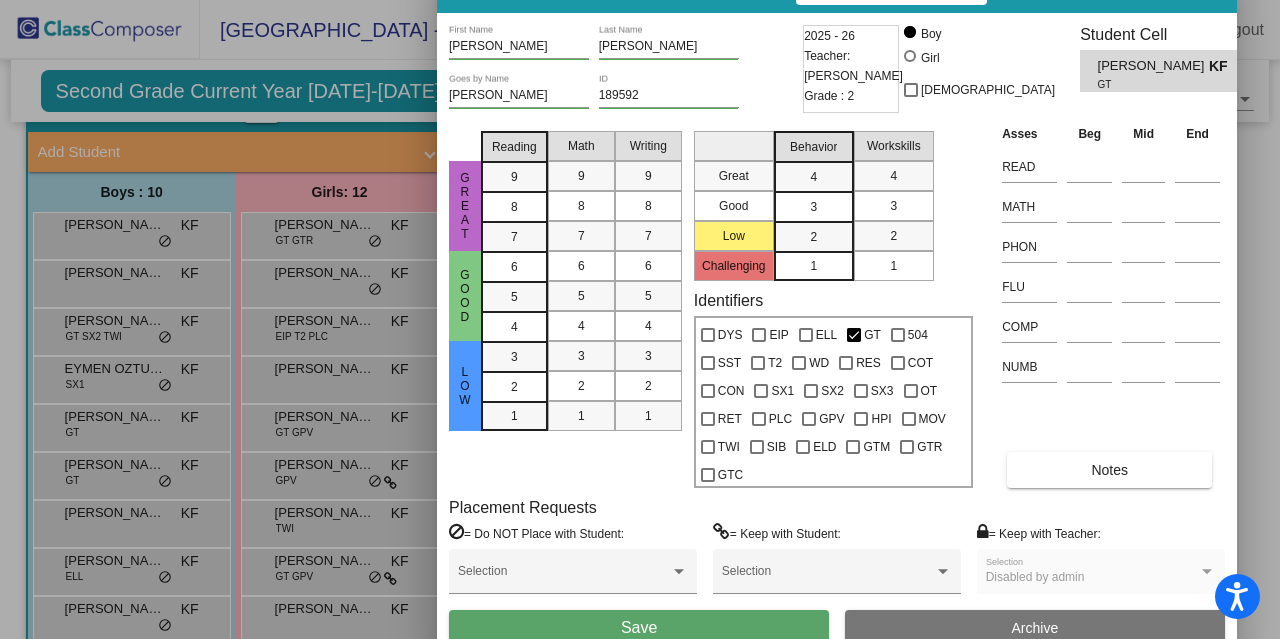 drag, startPoint x: 762, startPoint y: 19, endPoint x: 728, endPoint y: -21, distance: 52.49762 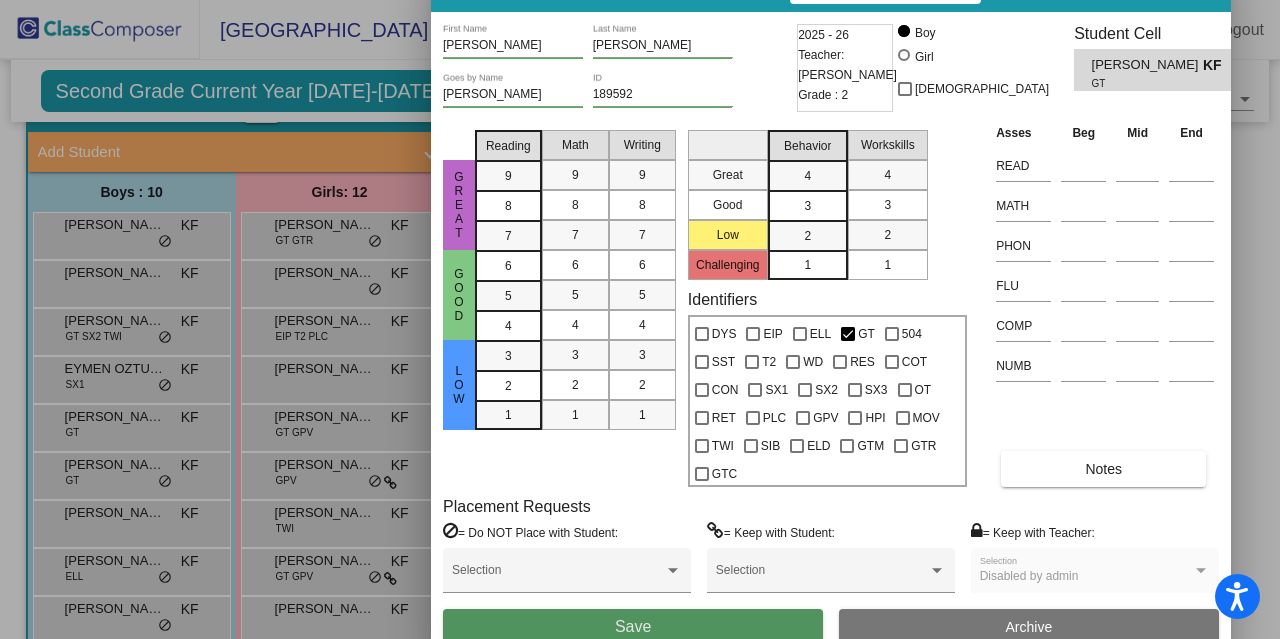 click on "Save" at bounding box center (633, 626) 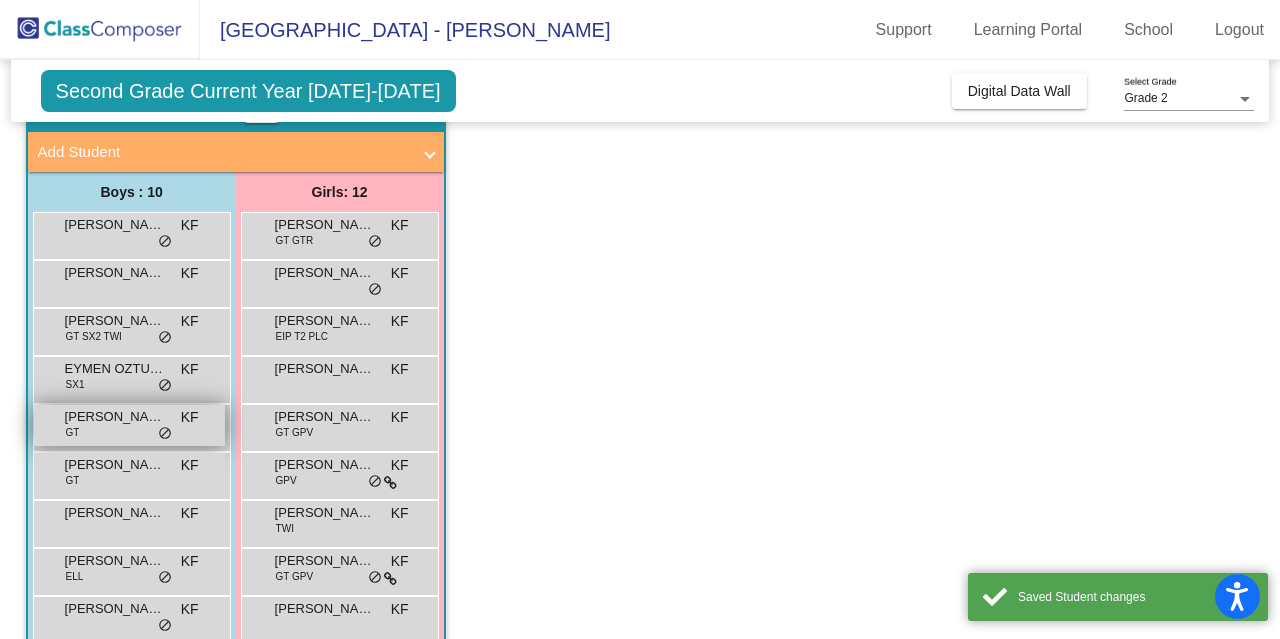 click on "[PERSON_NAME]" at bounding box center (115, 417) 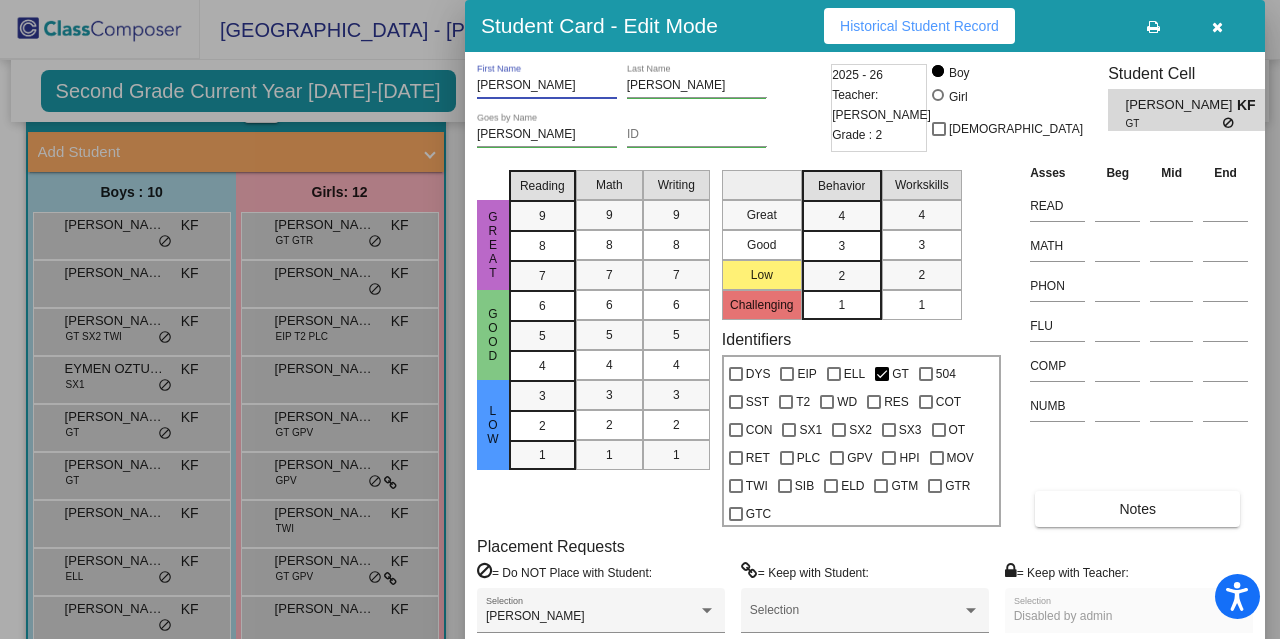 click on "[PERSON_NAME]" at bounding box center (547, 86) 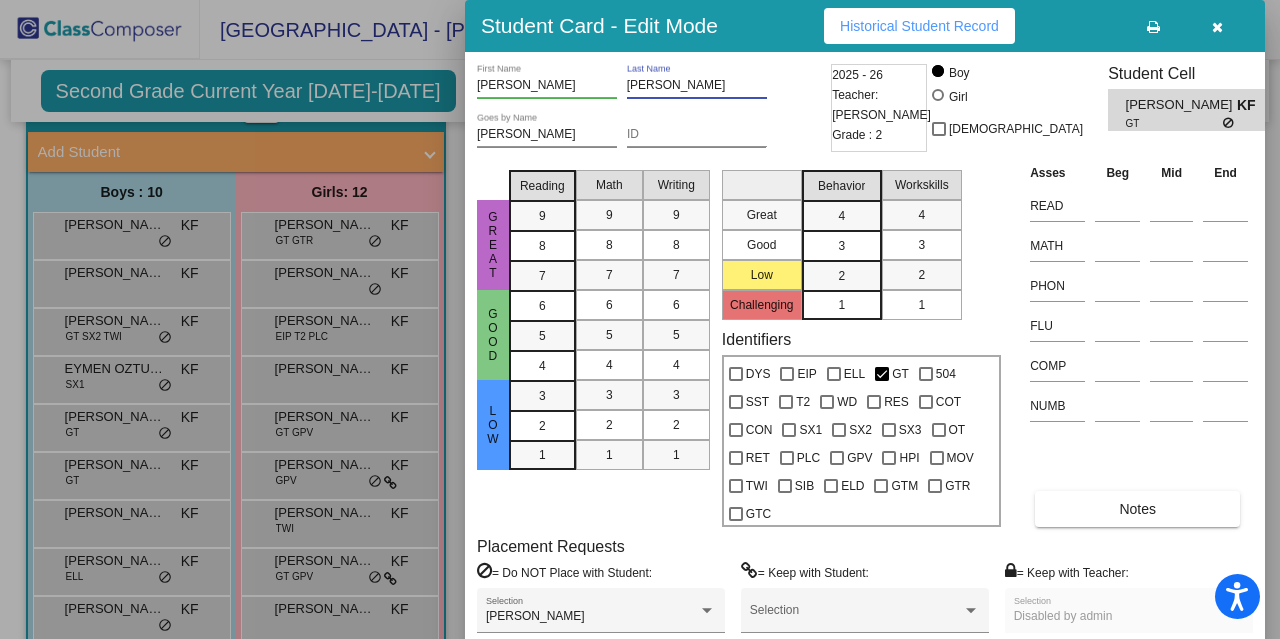 click on "[PERSON_NAME]" at bounding box center [697, 86] 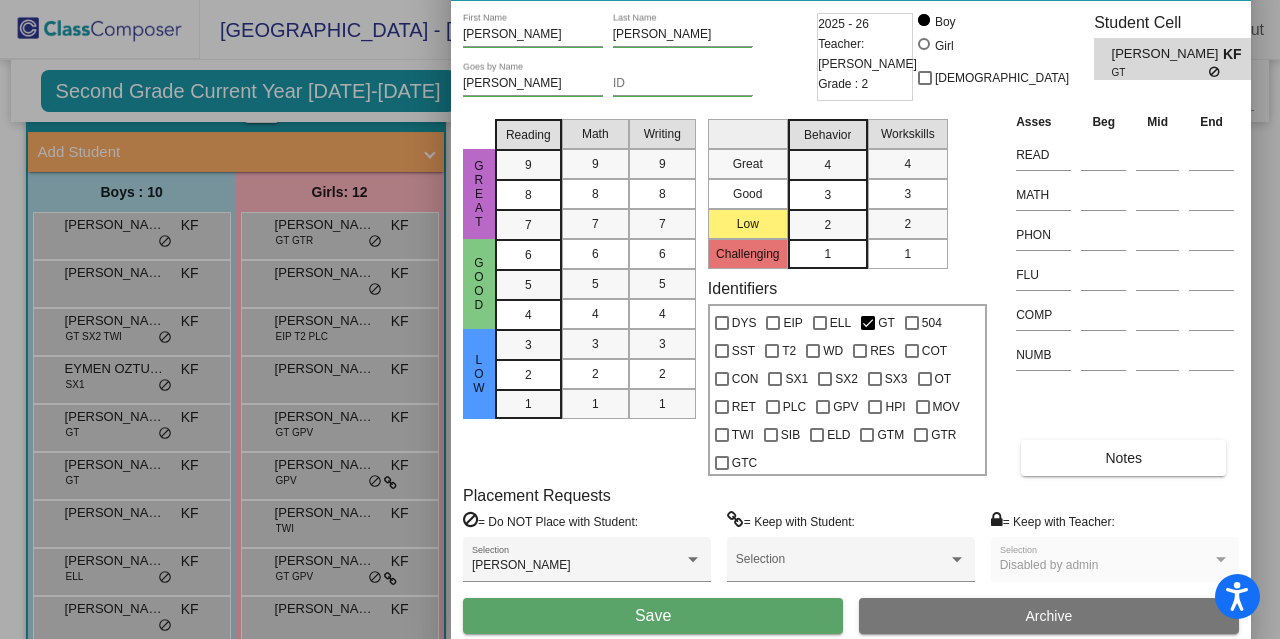 drag, startPoint x: 750, startPoint y: 27, endPoint x: 734, endPoint y: -37, distance: 65.96969 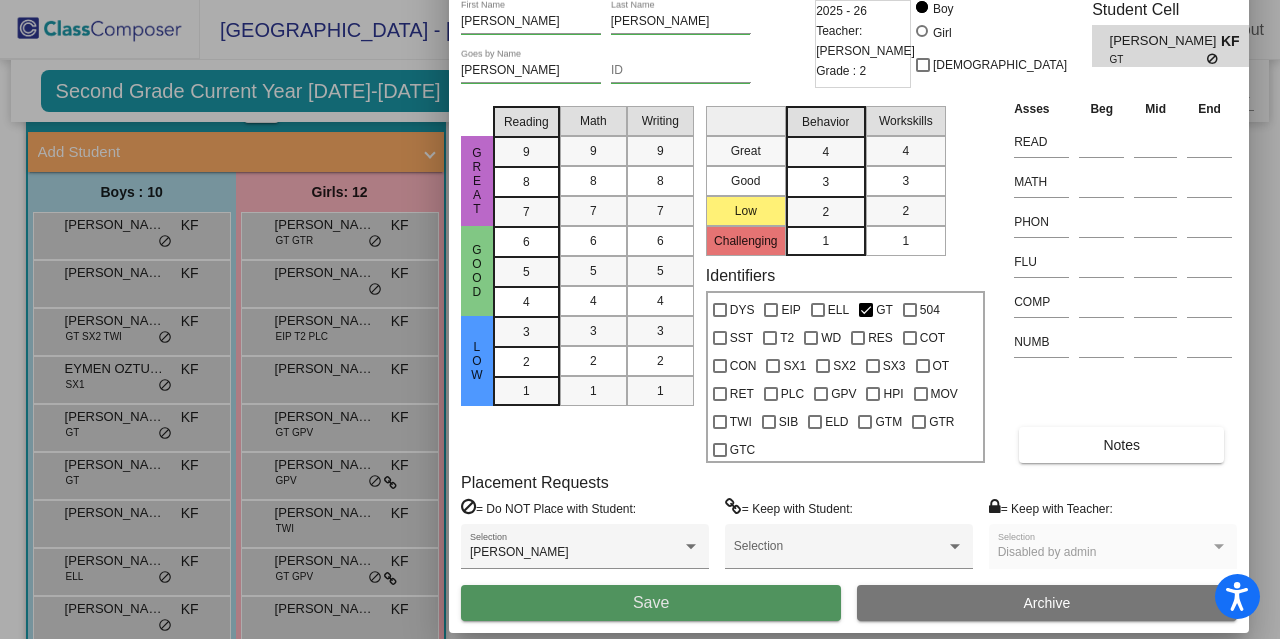 click on "Save" at bounding box center [651, 602] 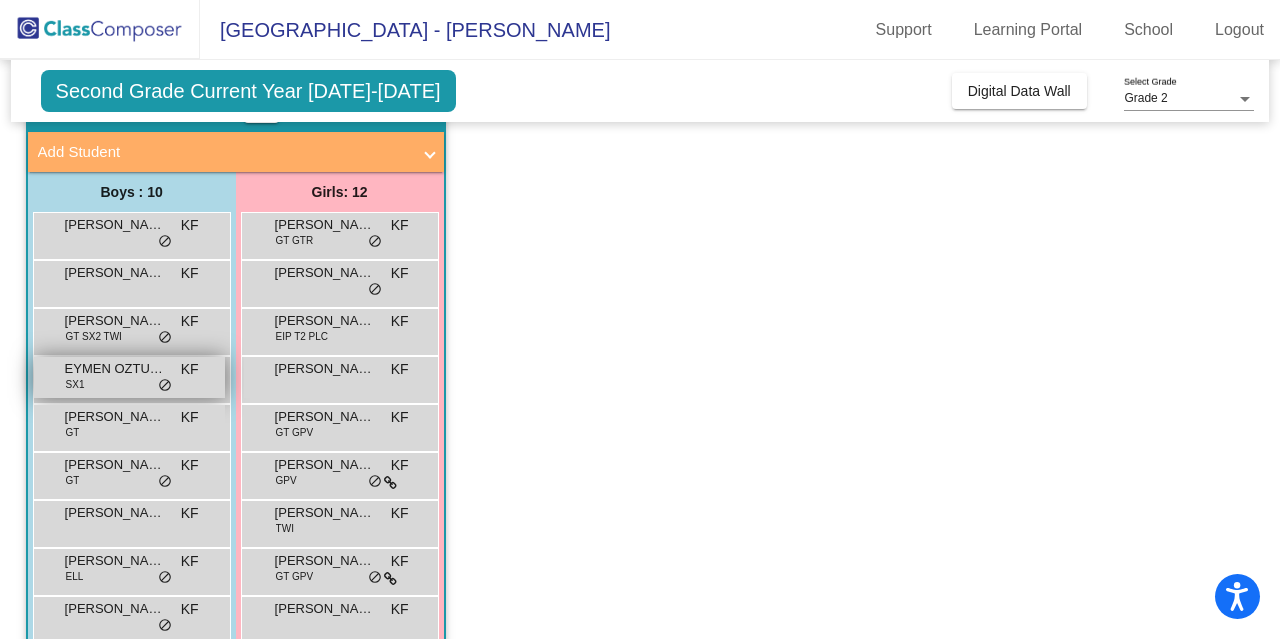 click on "EYMEN OZTURK" at bounding box center (115, 369) 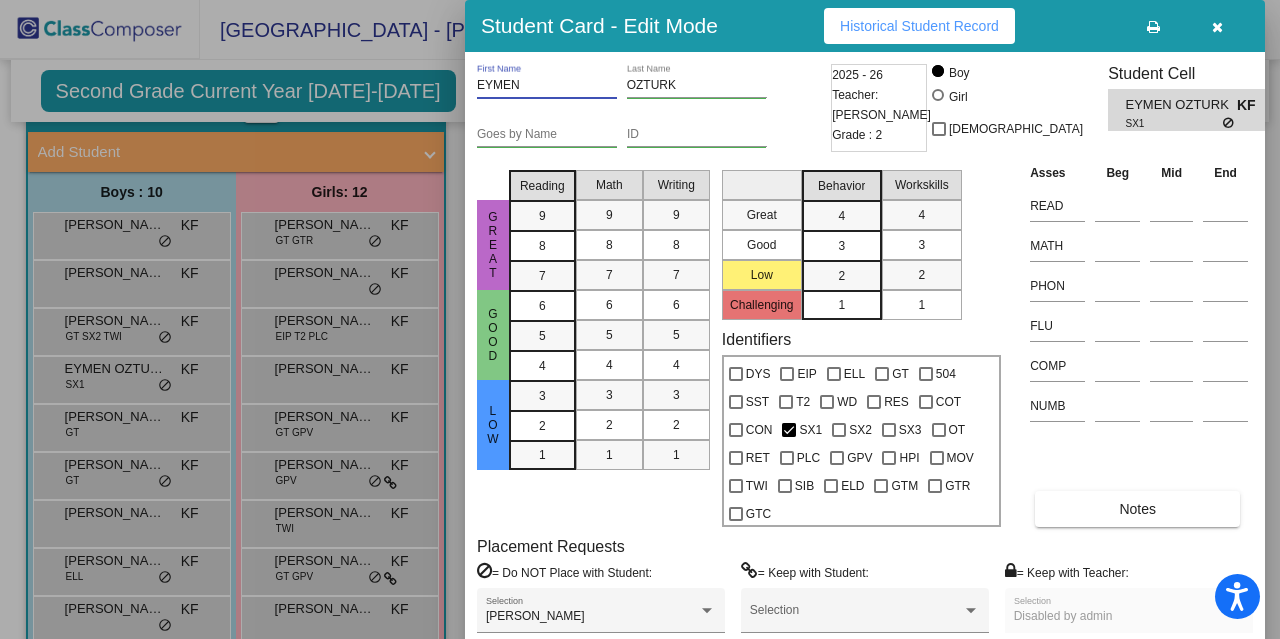 click on "EYMEN" at bounding box center (547, 86) 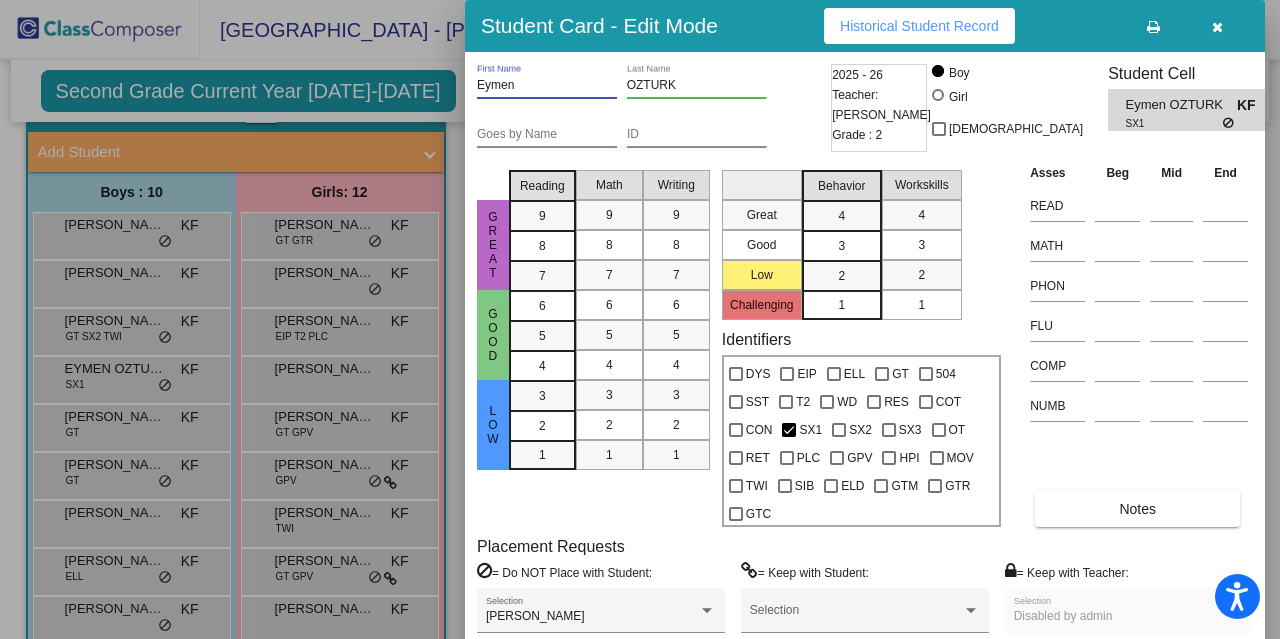 type on "Eymen" 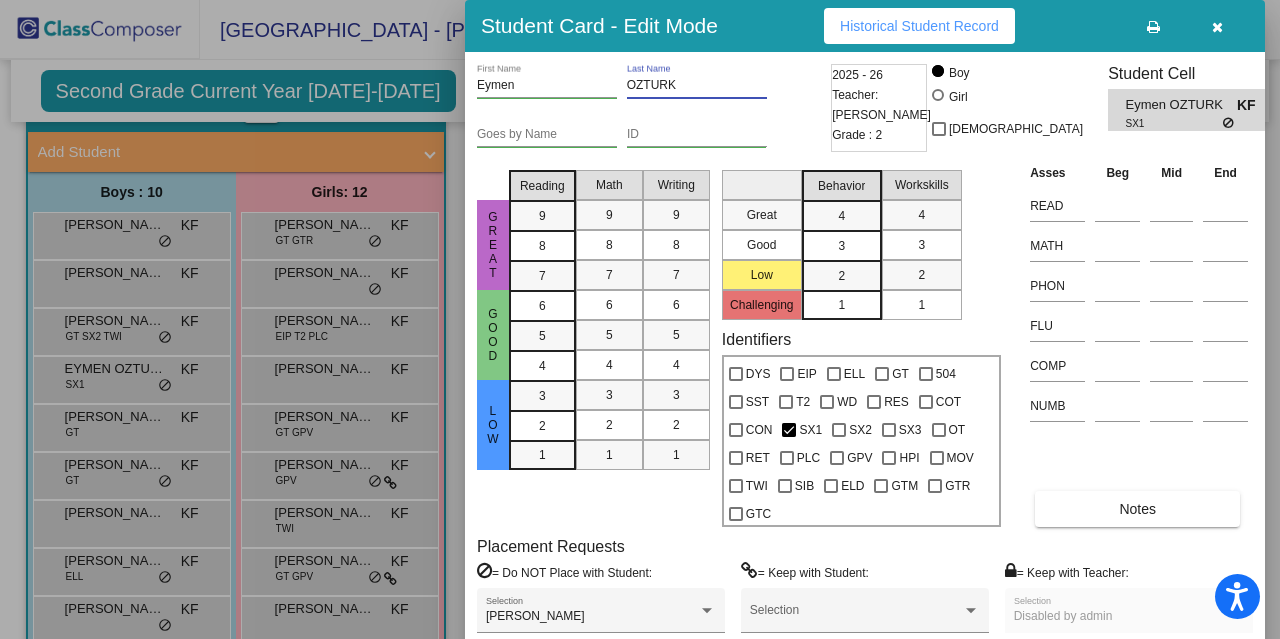click on "OZTURK" at bounding box center [697, 86] 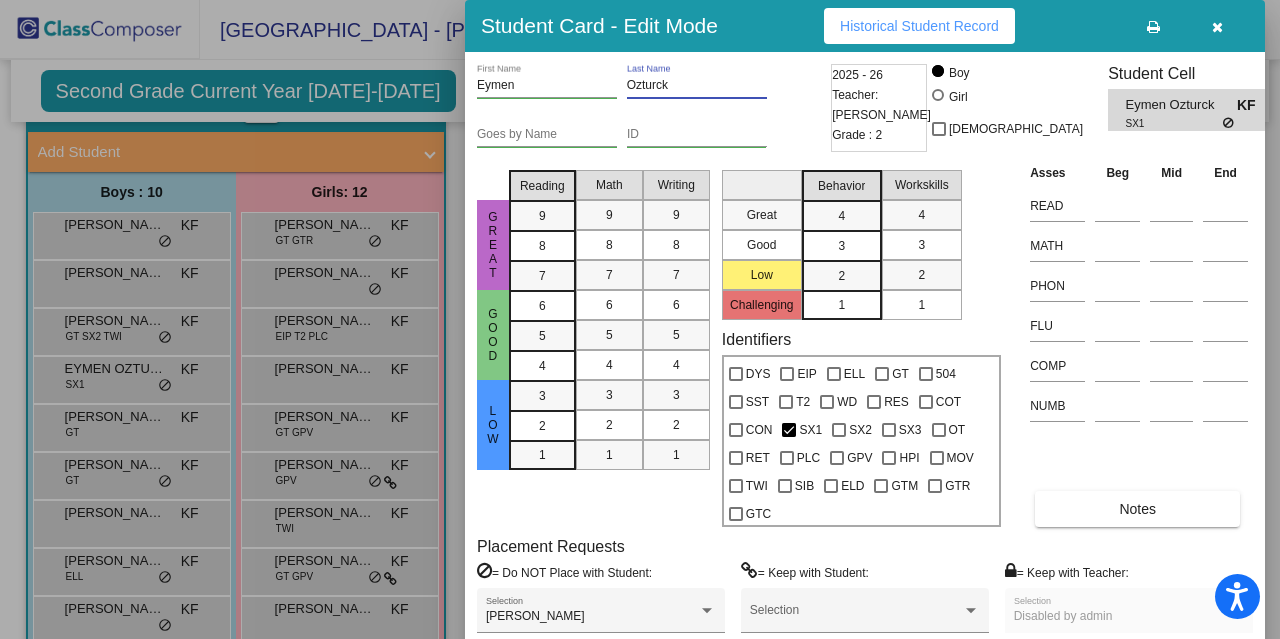 type on "Ozturck" 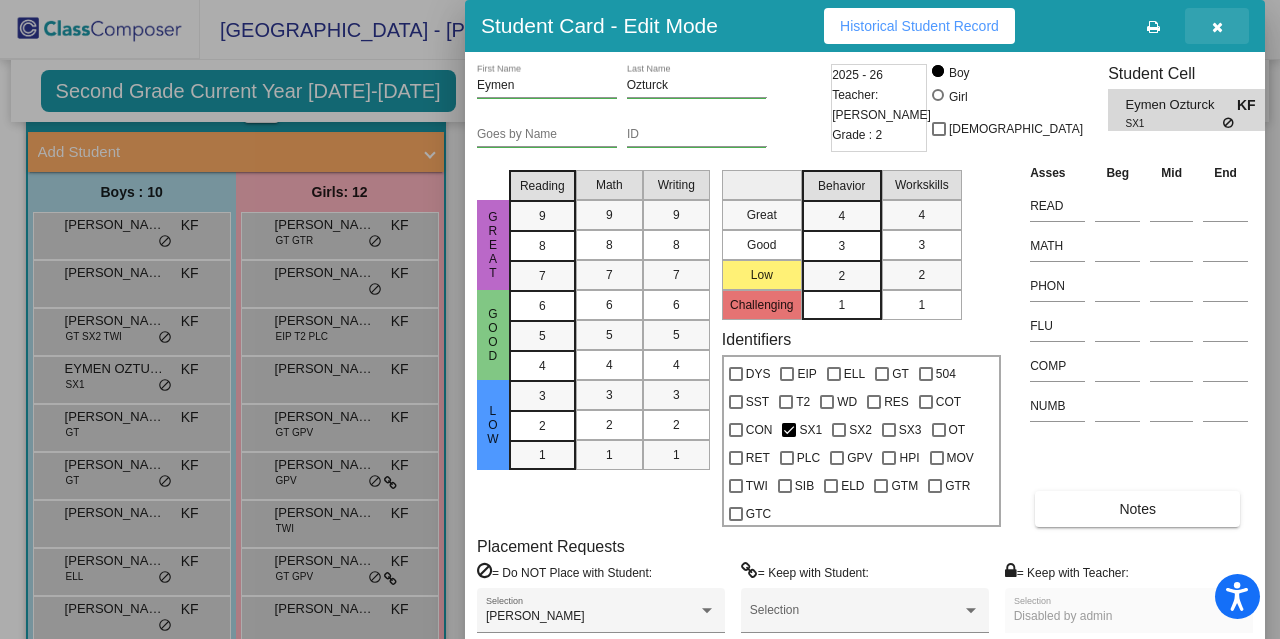 click at bounding box center [1217, 26] 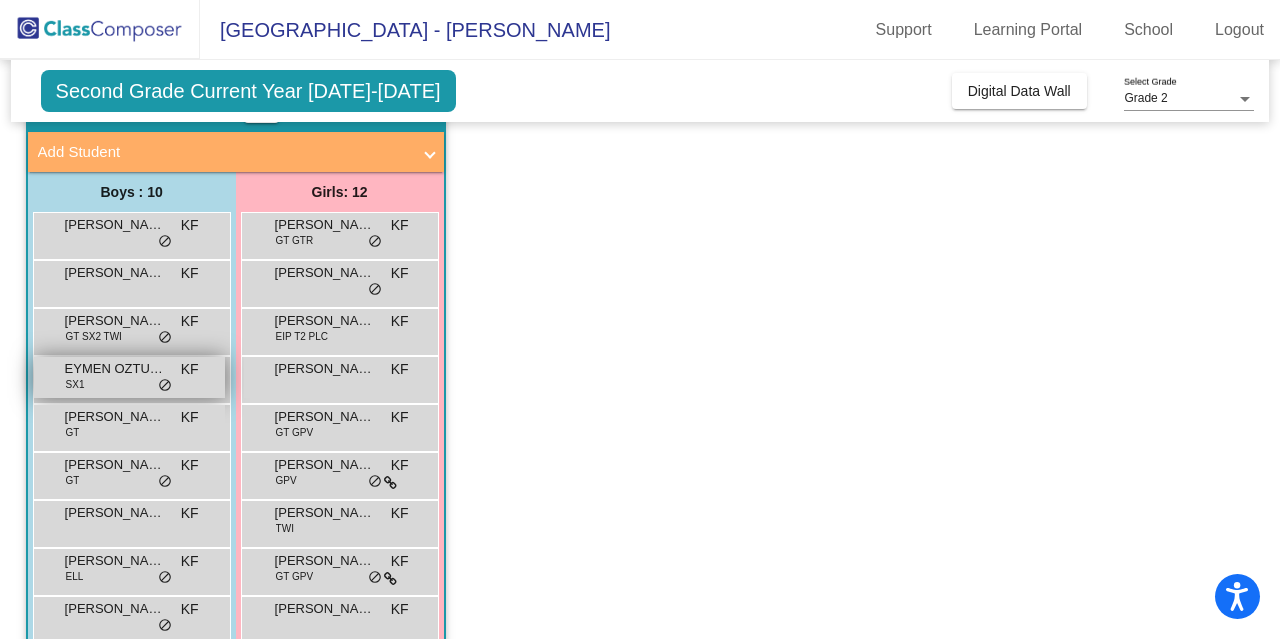 click on "EYMEN OZTURK" at bounding box center (115, 369) 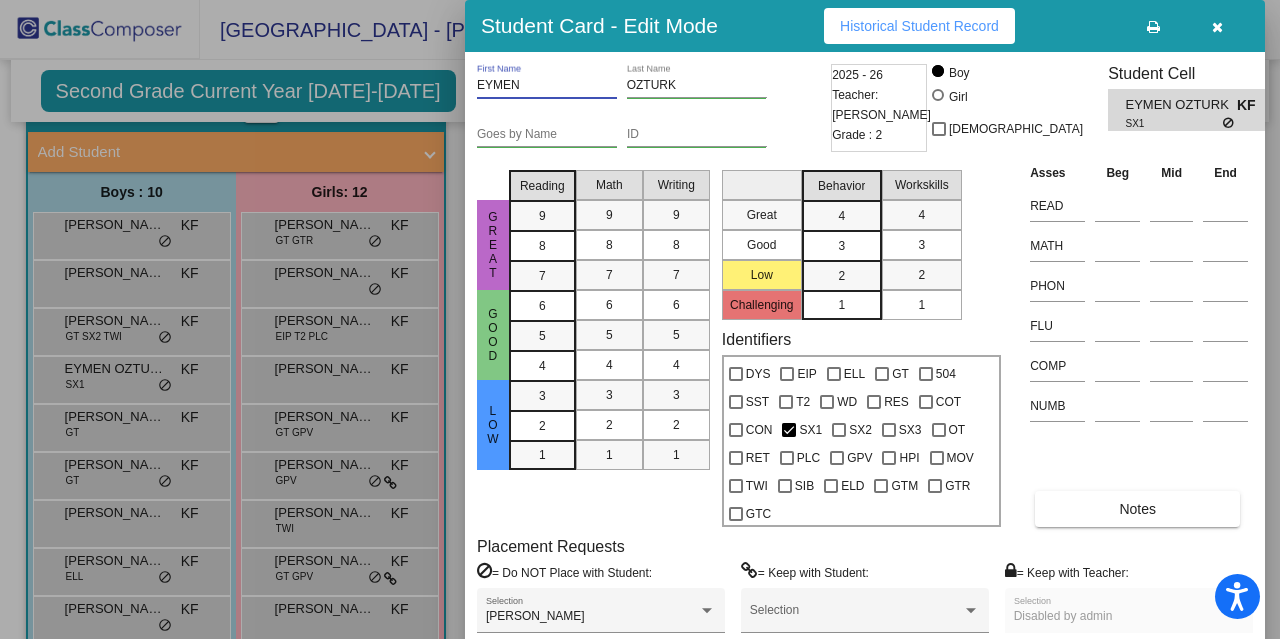 click on "EYMEN" at bounding box center (547, 86) 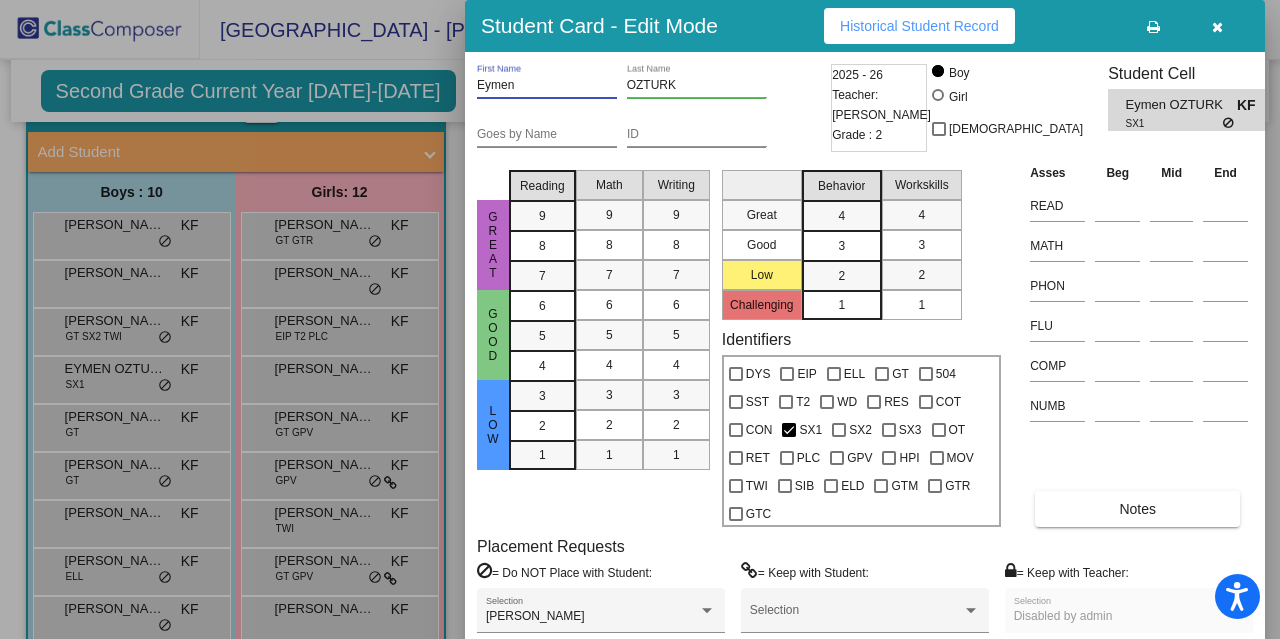 type on "Eymen" 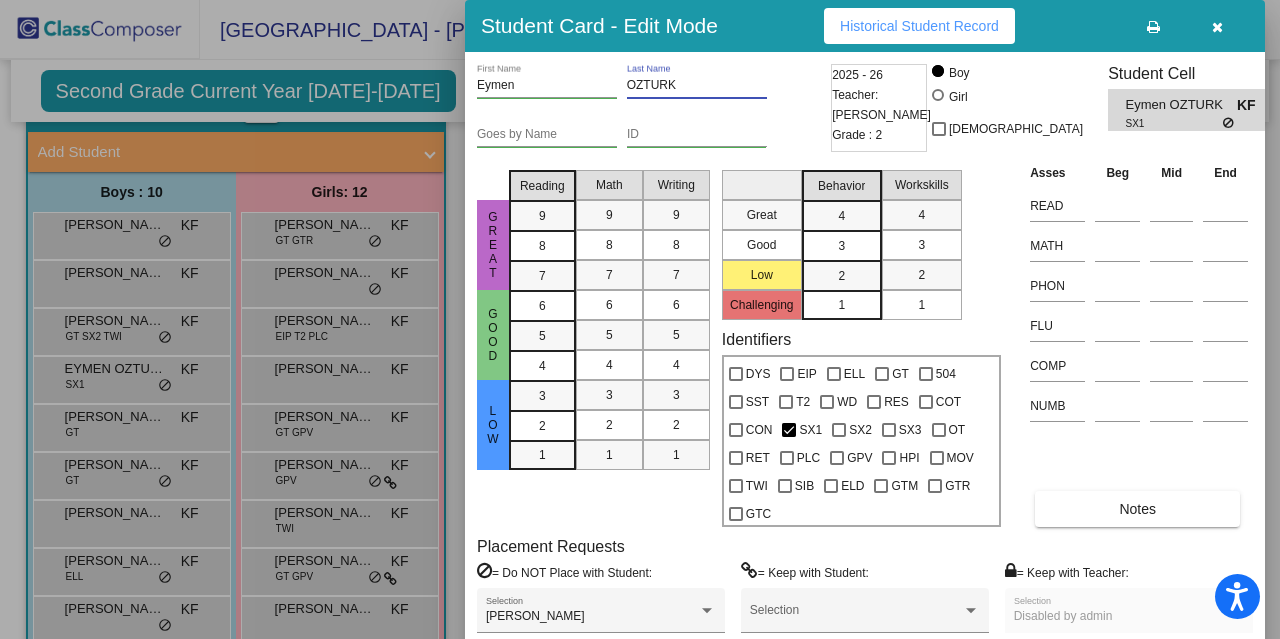 click on "OZTURK" at bounding box center (697, 86) 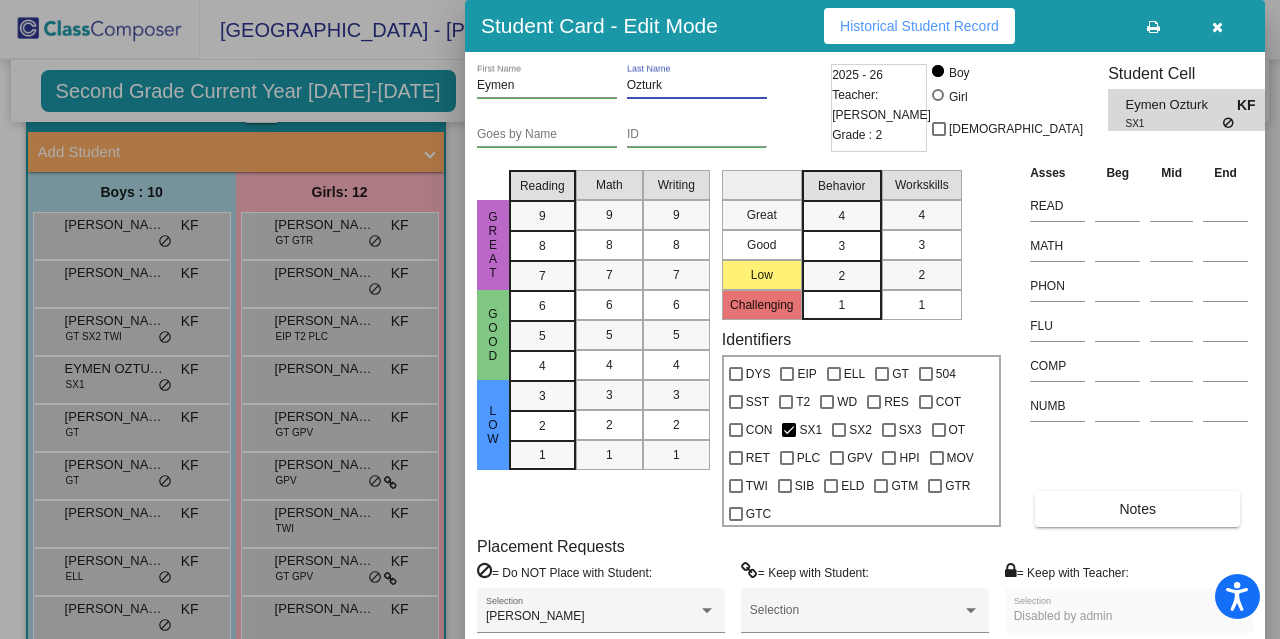 type on "Ozturk" 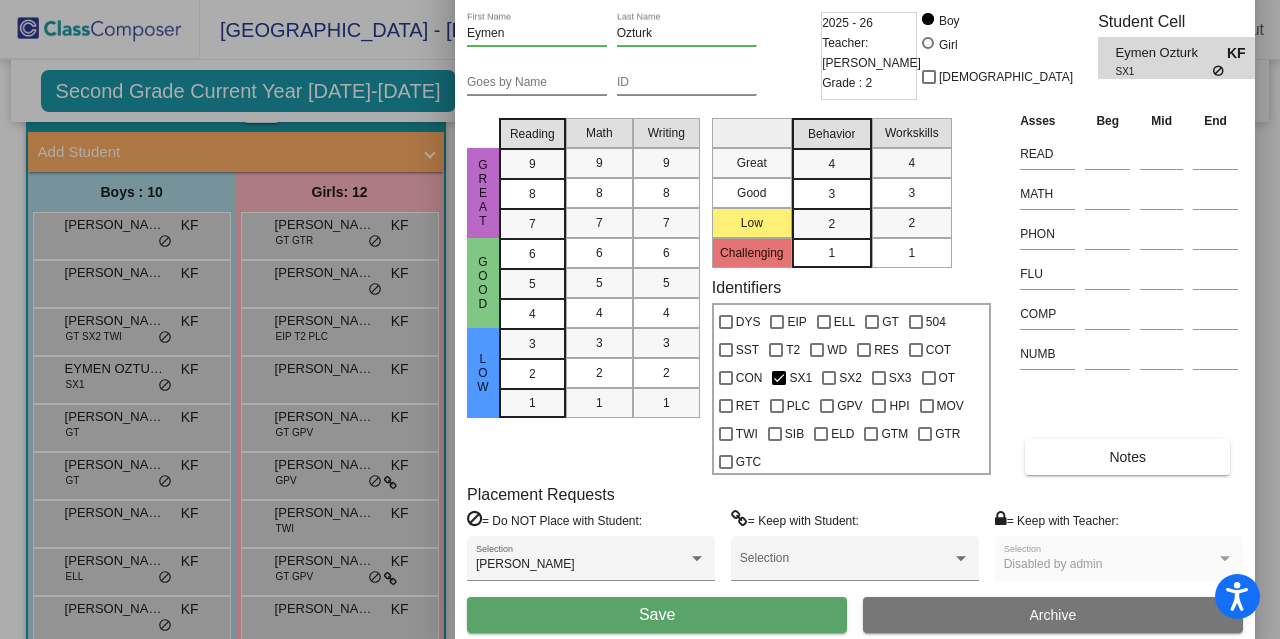 drag, startPoint x: 774, startPoint y: 27, endPoint x: 758, endPoint y: -39, distance: 67.911705 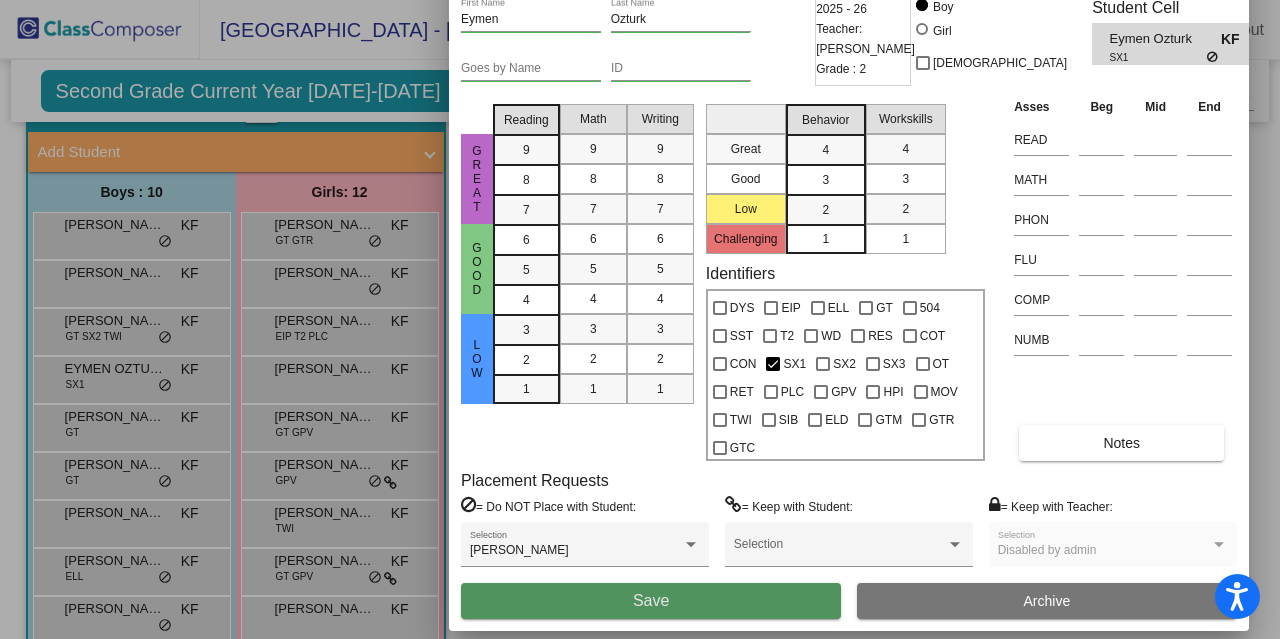click on "Save" at bounding box center (651, 601) 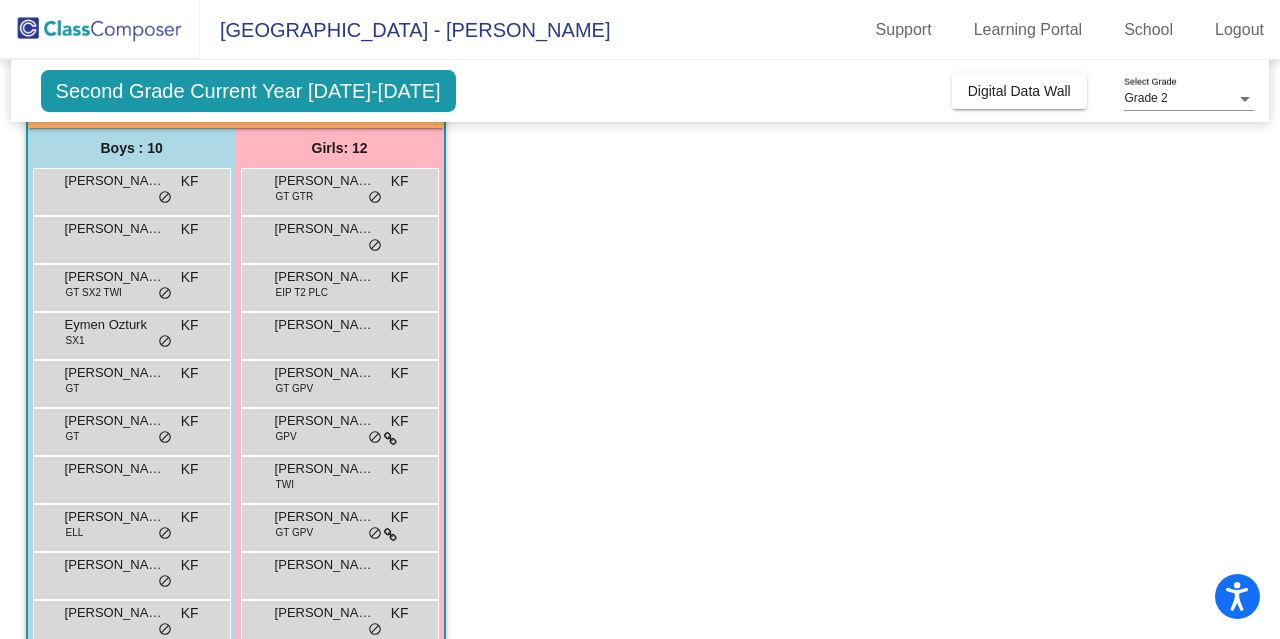 scroll, scrollTop: 153, scrollLeft: 0, axis: vertical 